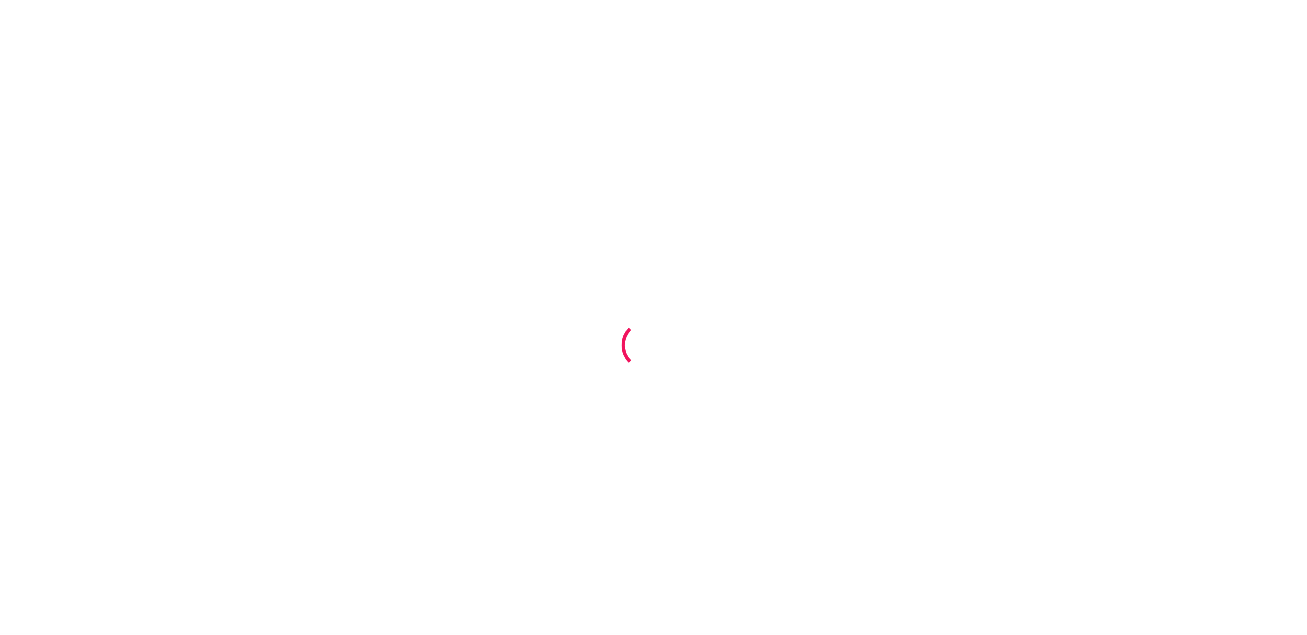 scroll, scrollTop: 0, scrollLeft: 0, axis: both 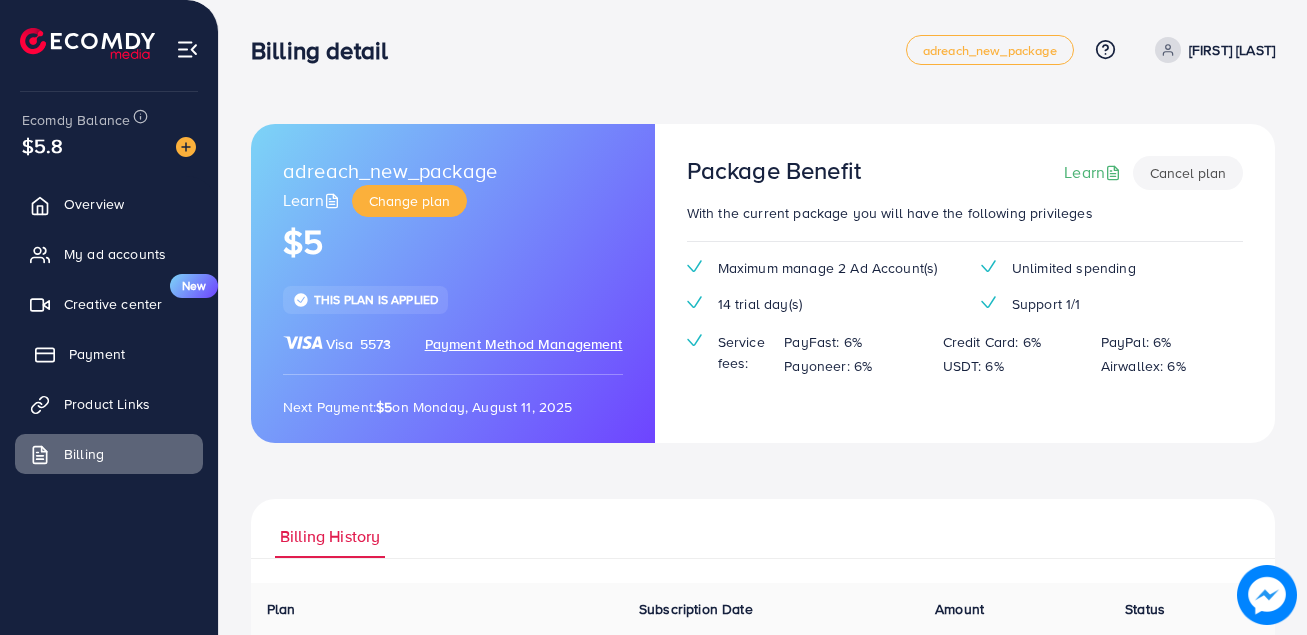 click on "Payment" at bounding box center [97, 354] 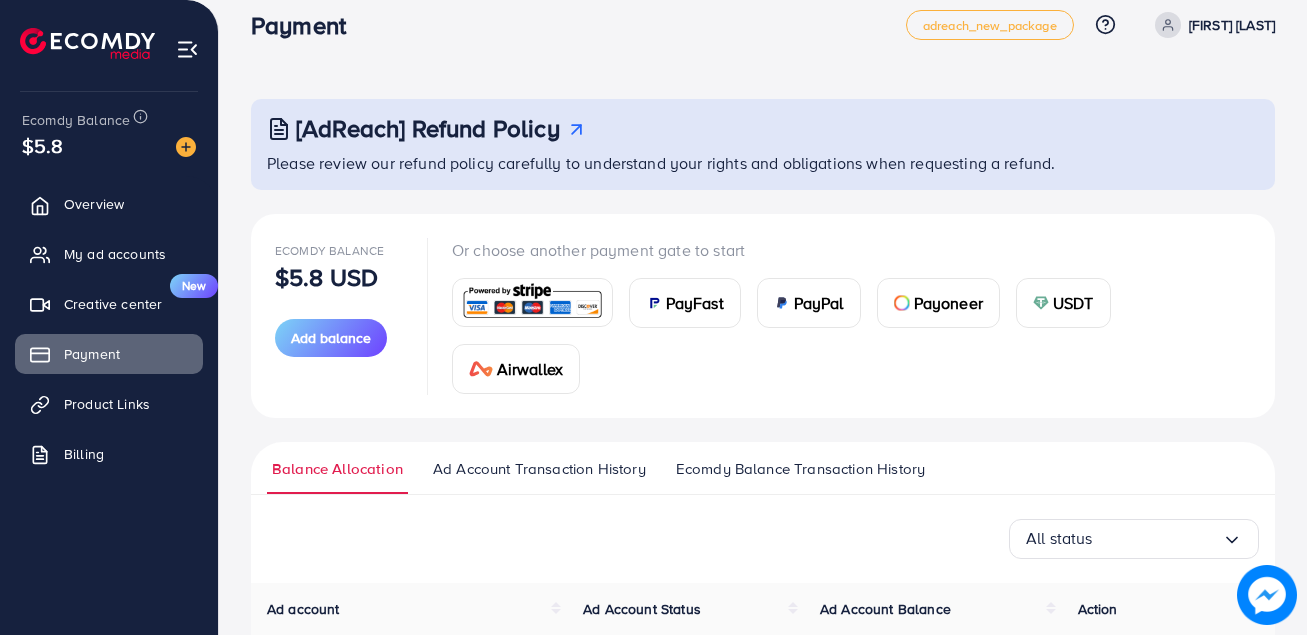 scroll, scrollTop: 100, scrollLeft: 0, axis: vertical 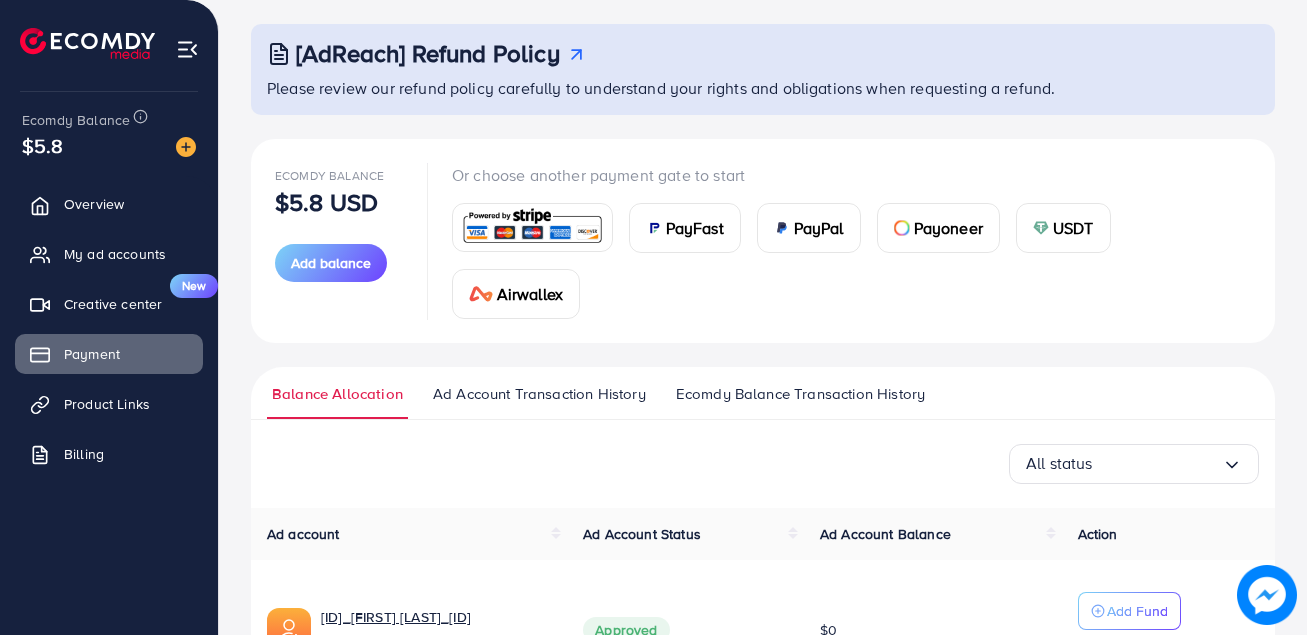 click on "USDT" at bounding box center [1063, 228] 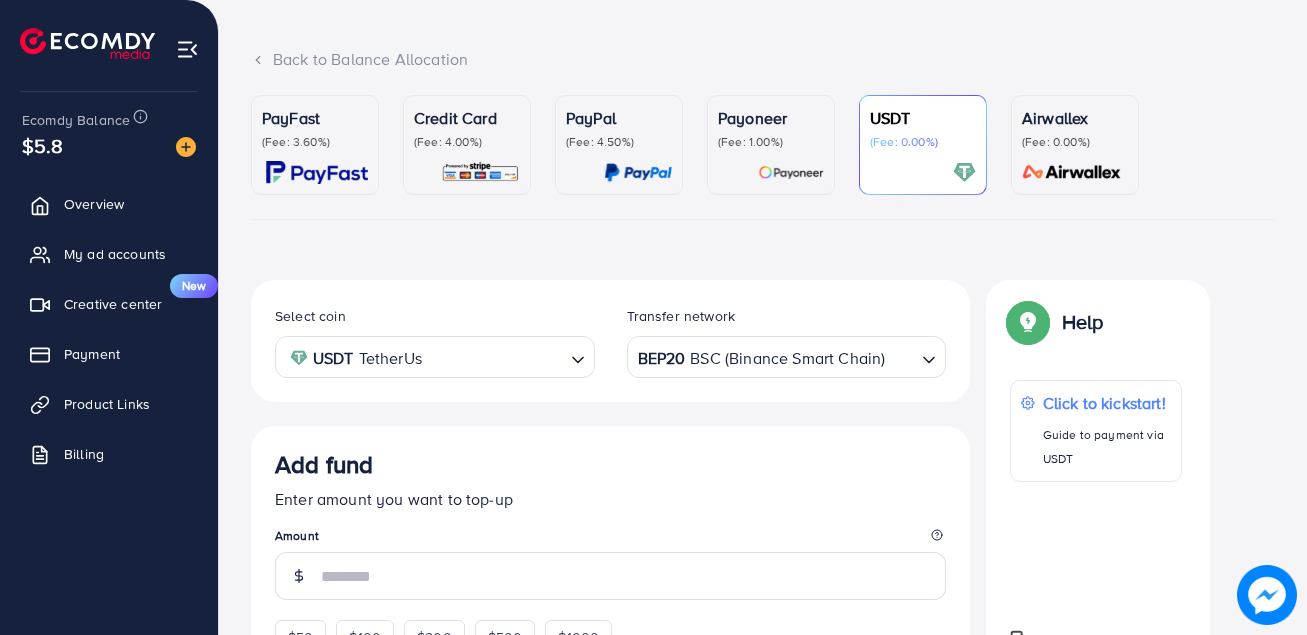 scroll, scrollTop: 359, scrollLeft: 0, axis: vertical 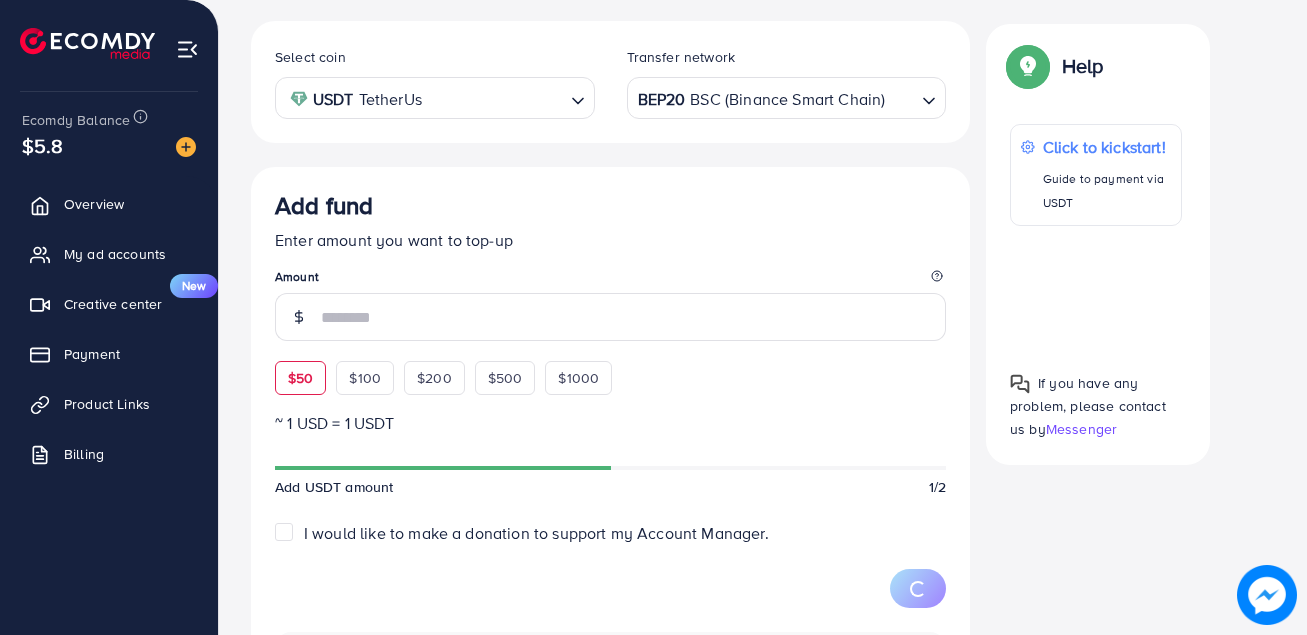 click on "$50 $100 $200 $500 $1000" at bounding box center [480, 373] 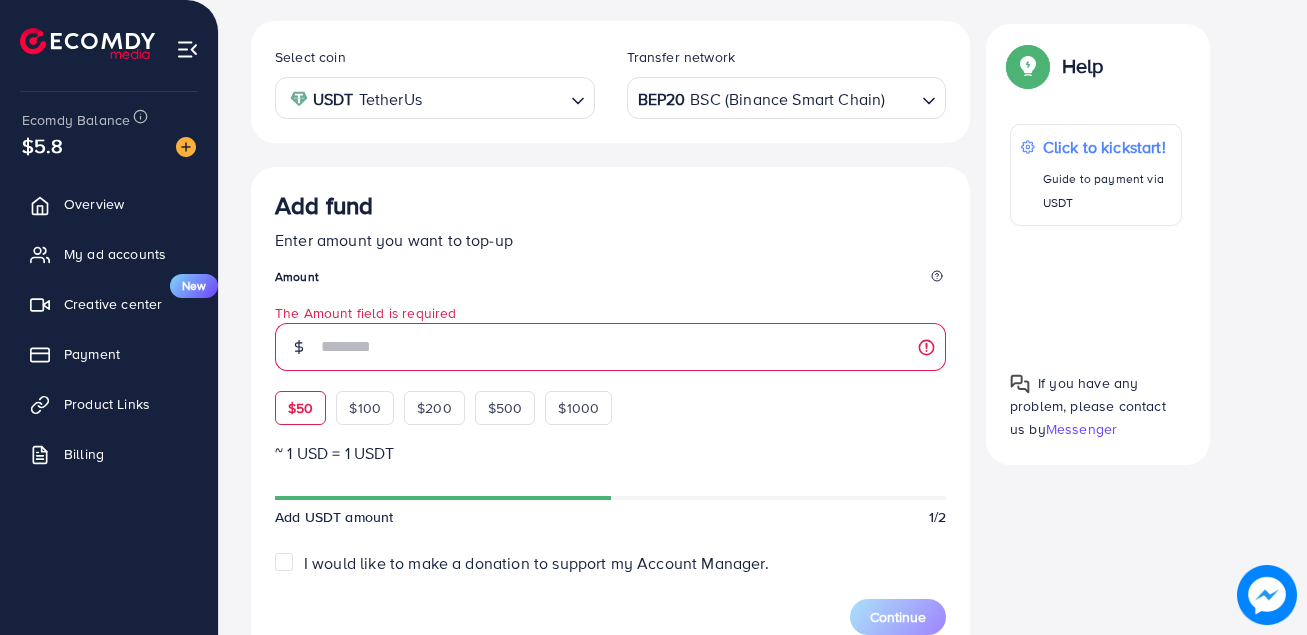 click on "$50" at bounding box center (300, 408) 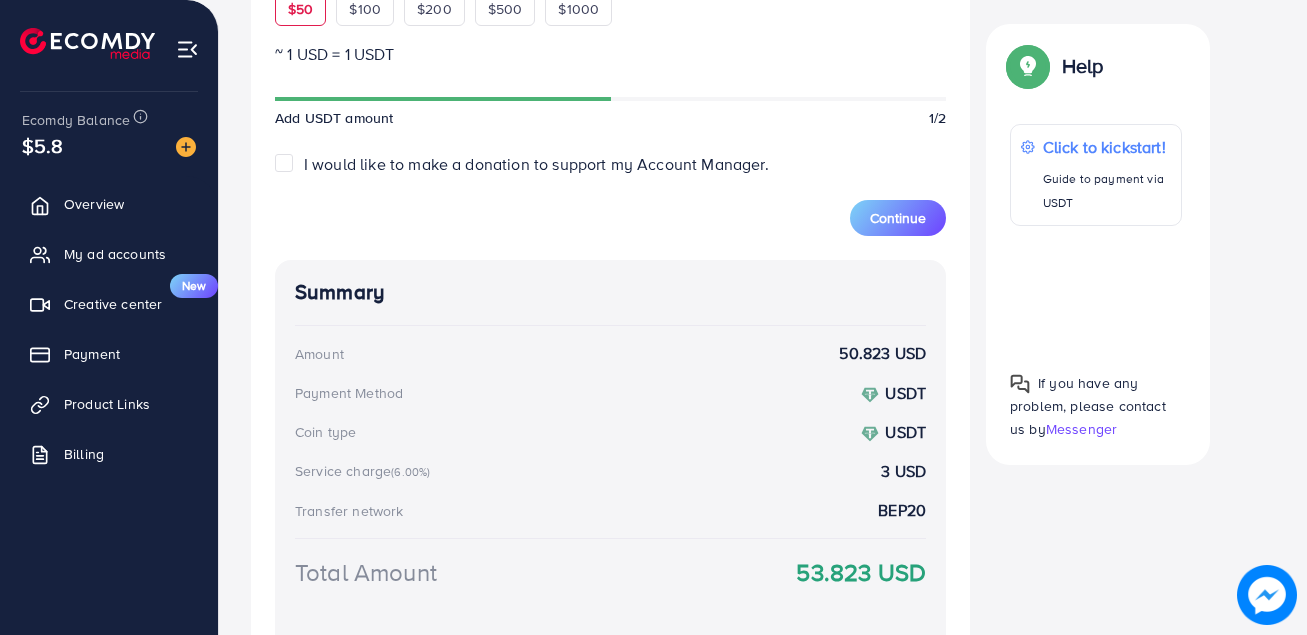 scroll, scrollTop: 759, scrollLeft: 0, axis: vertical 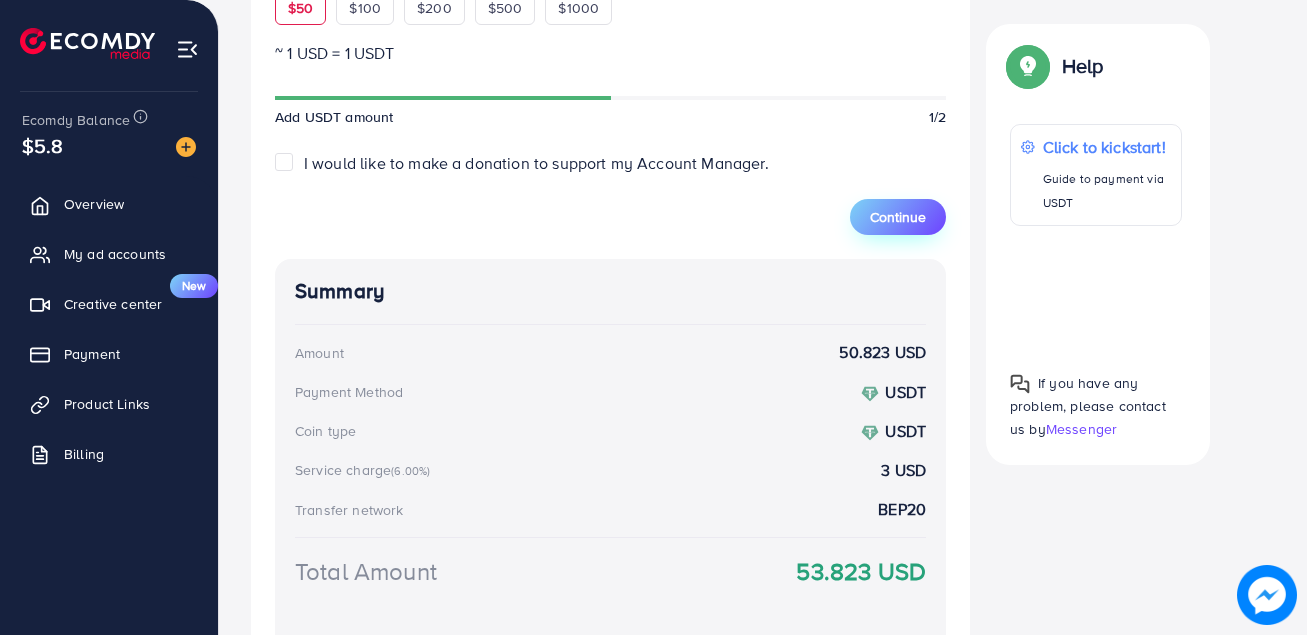 click on "Continue" at bounding box center [898, 217] 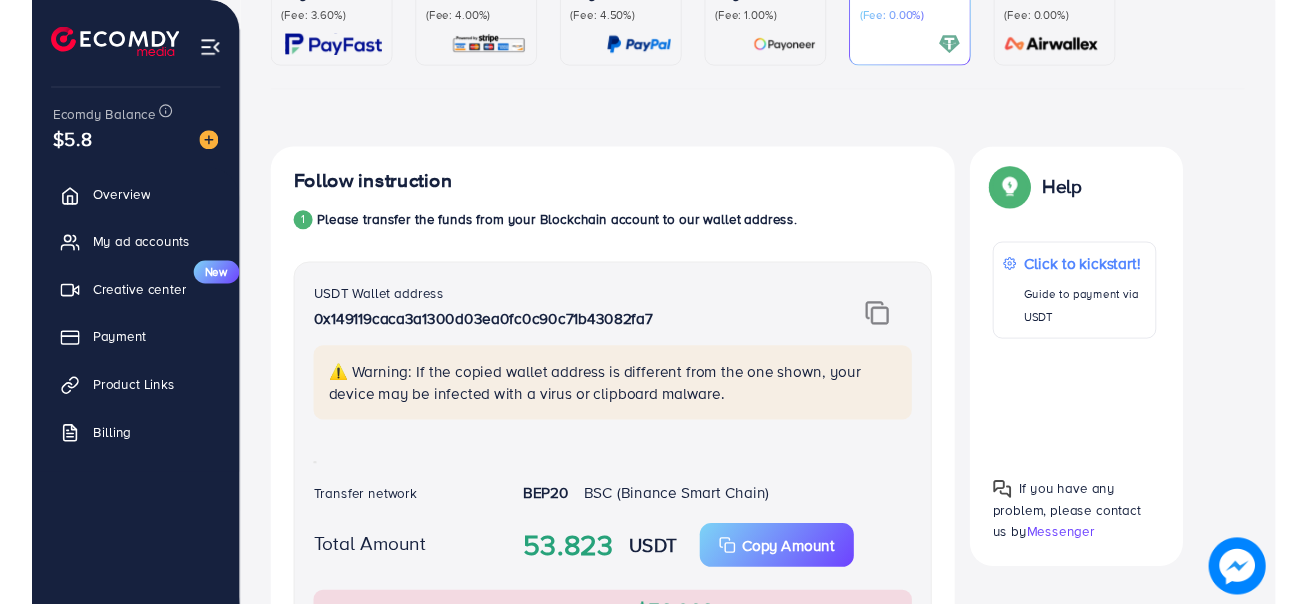 scroll, scrollTop: 259, scrollLeft: 0, axis: vertical 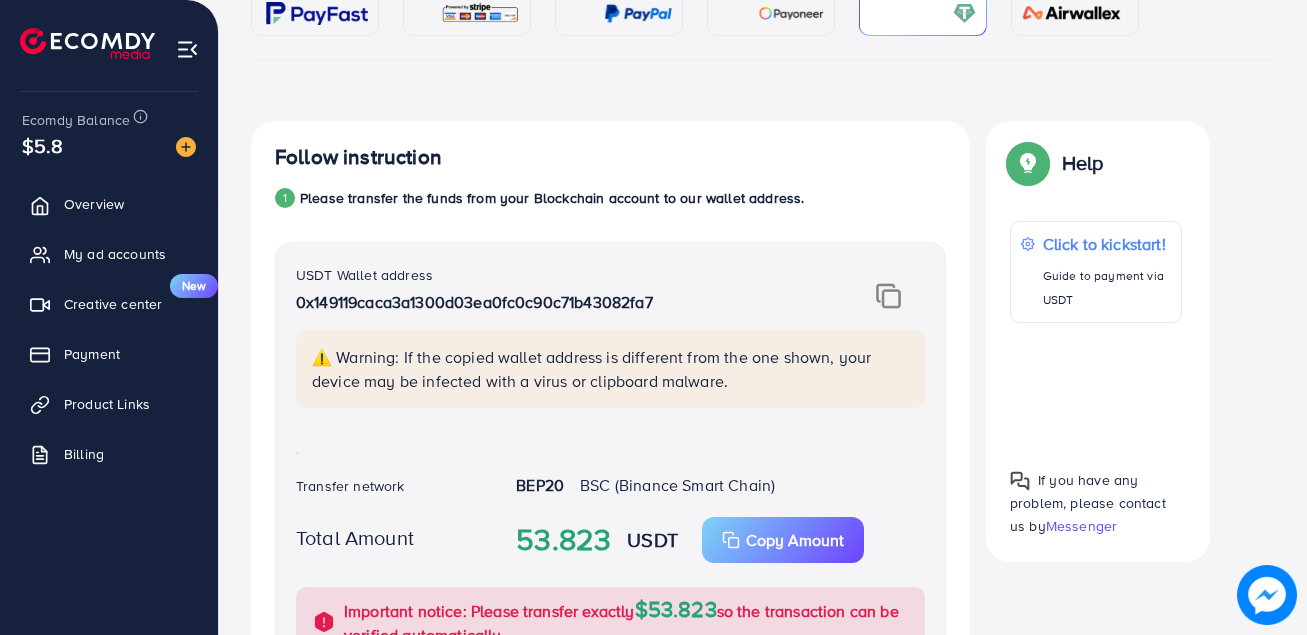click at bounding box center (888, 296) 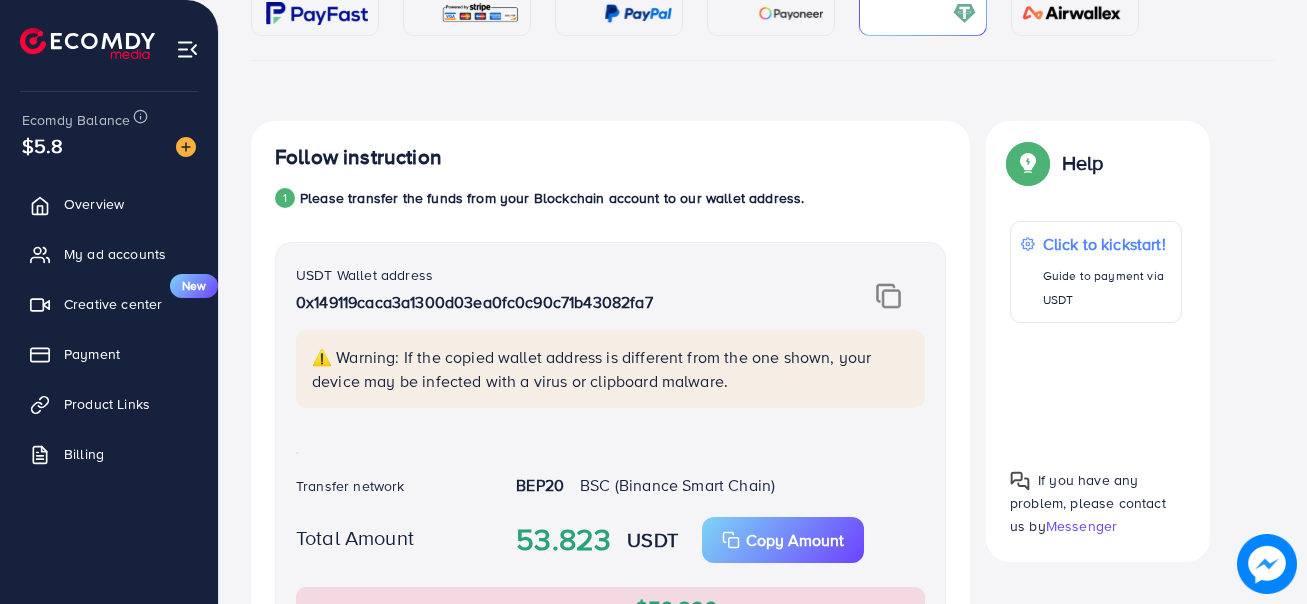 scroll, scrollTop: 459, scrollLeft: 0, axis: vertical 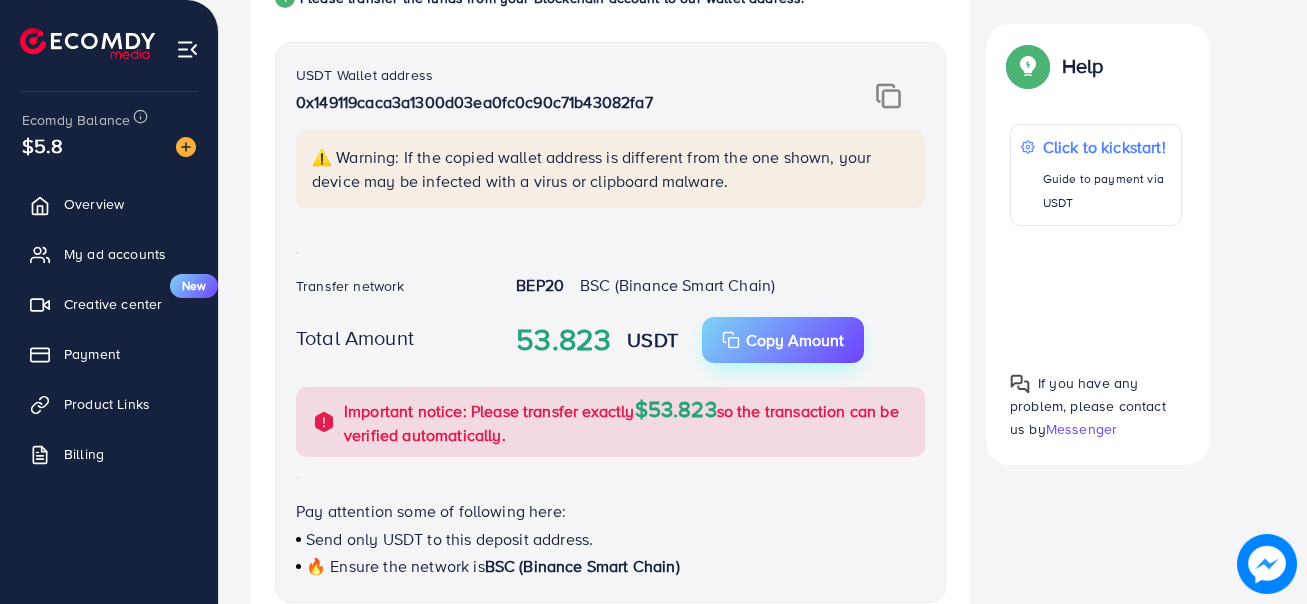 click on "Copy Amount" at bounding box center [795, 340] 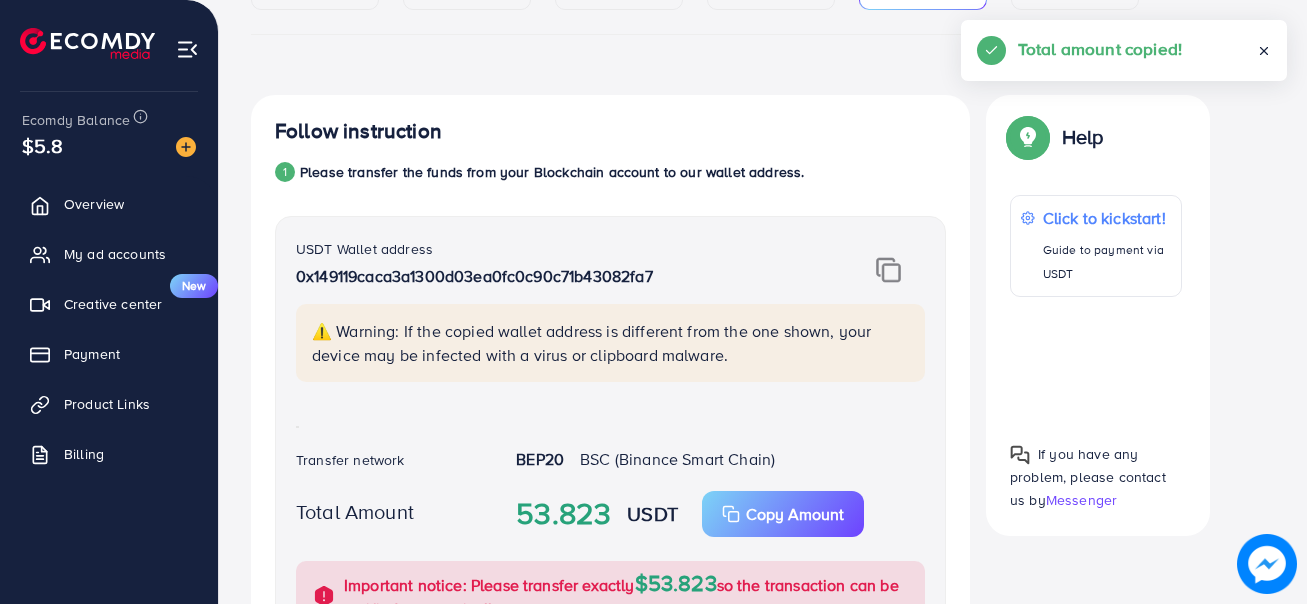 scroll, scrollTop: 259, scrollLeft: 0, axis: vertical 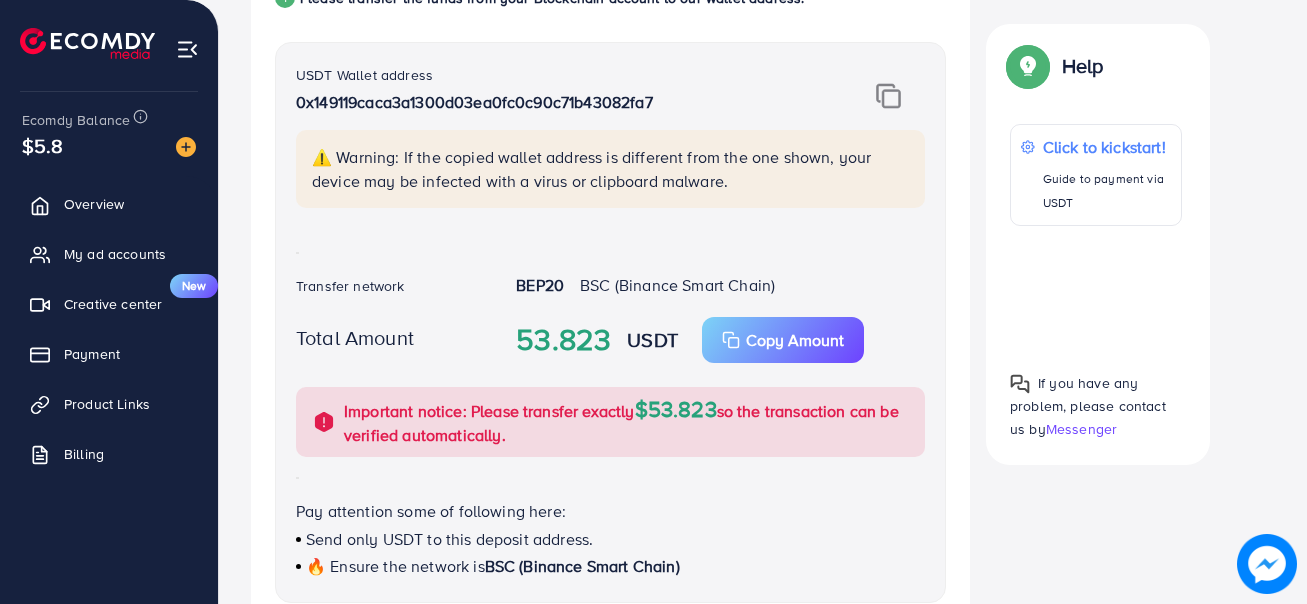click on "0x149119caca3a1300d03ea0fc0c90c71b43082fa7" at bounding box center (555, 102) 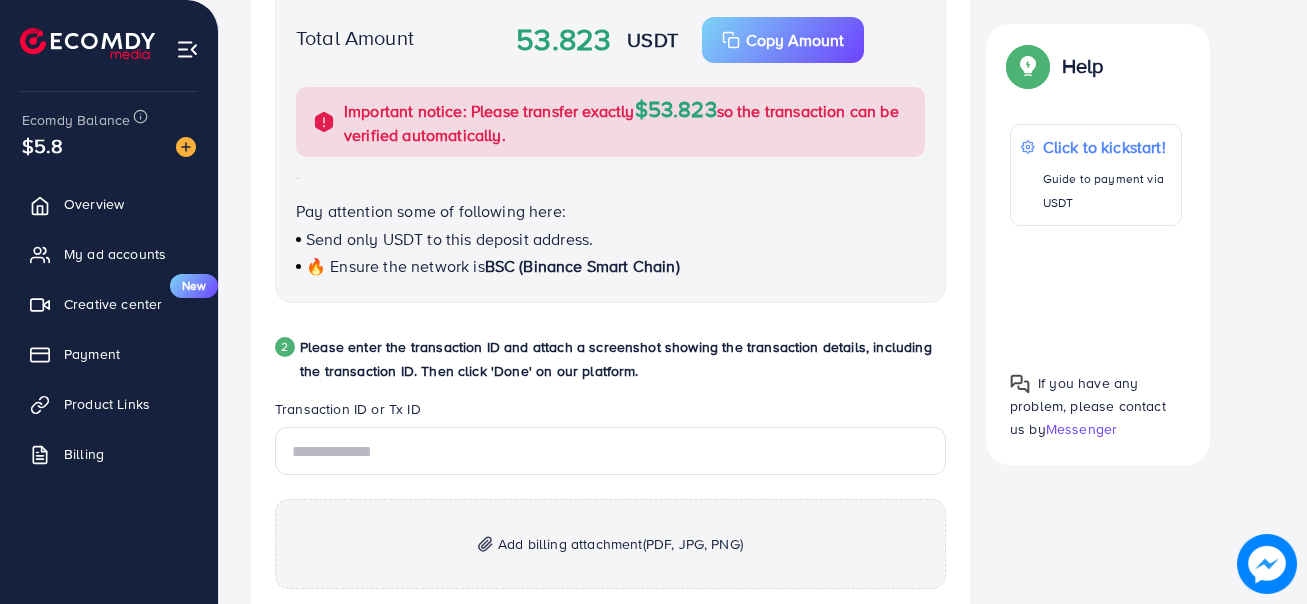 scroll, scrollTop: 859, scrollLeft: 0, axis: vertical 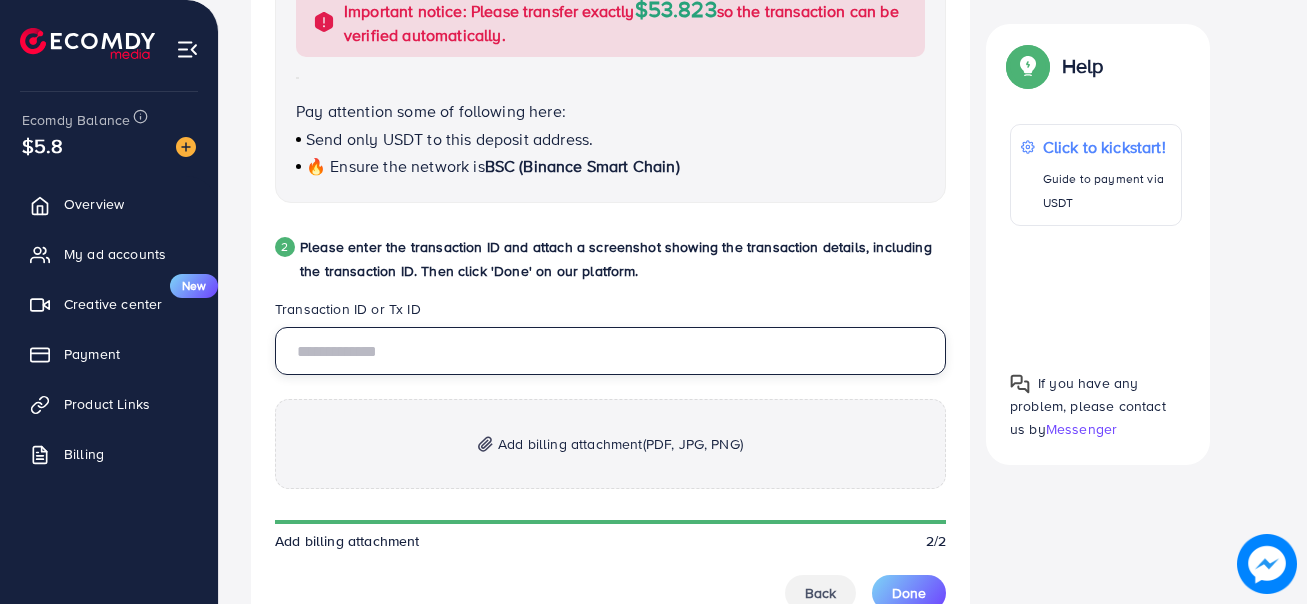 click at bounding box center (610, 351) 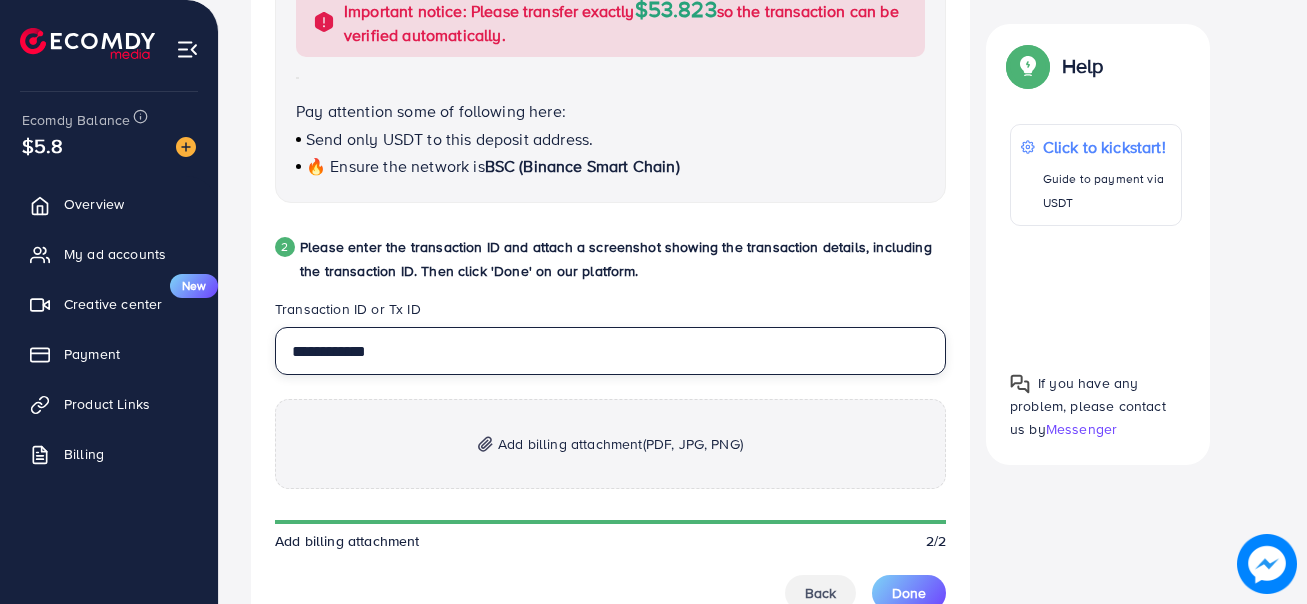 type on "**********" 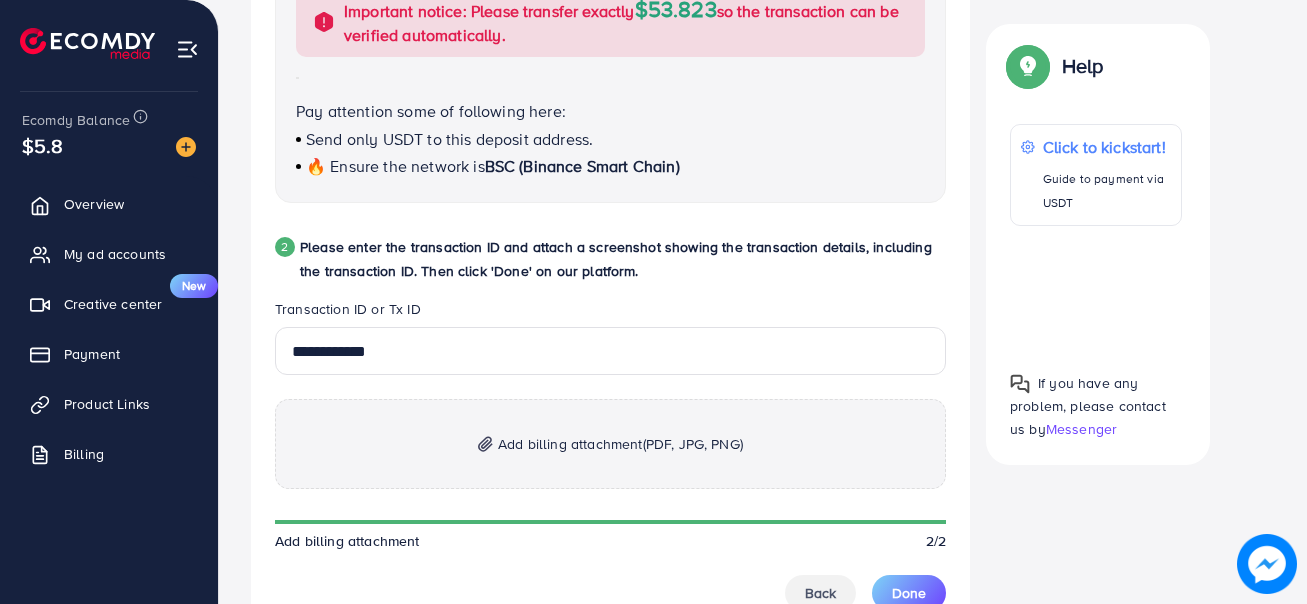click on "Add billing attachment  (PDF, JPG, PNG)" at bounding box center (620, 444) 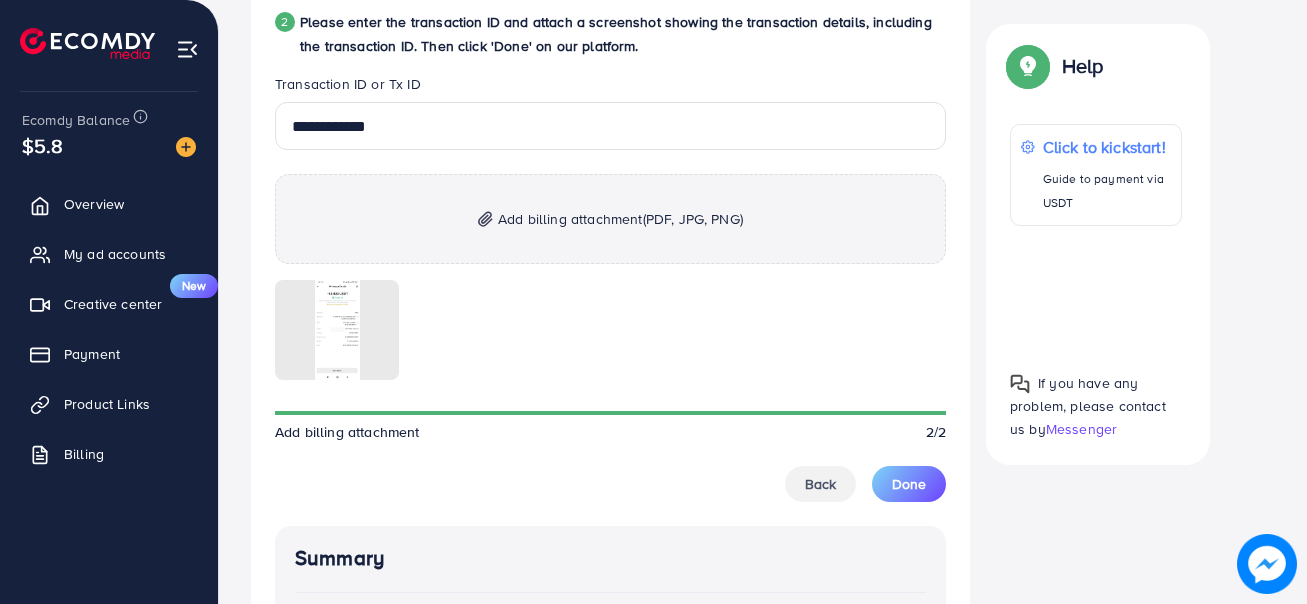 scroll, scrollTop: 1101, scrollLeft: 0, axis: vertical 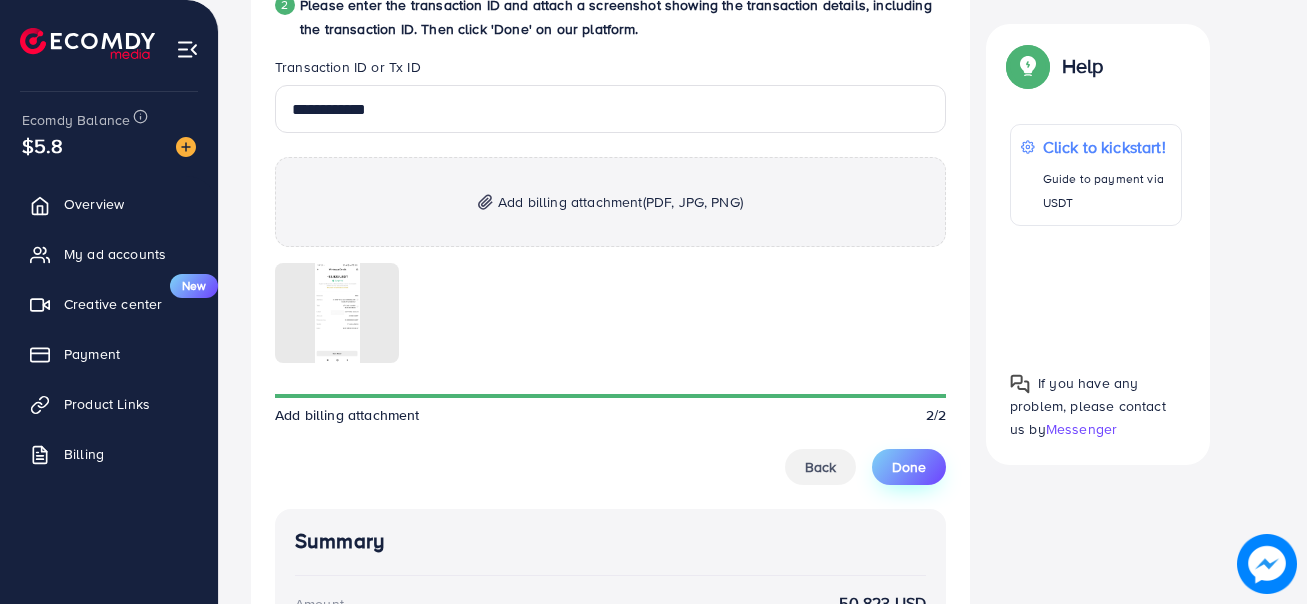 click on "Done" at bounding box center [909, 467] 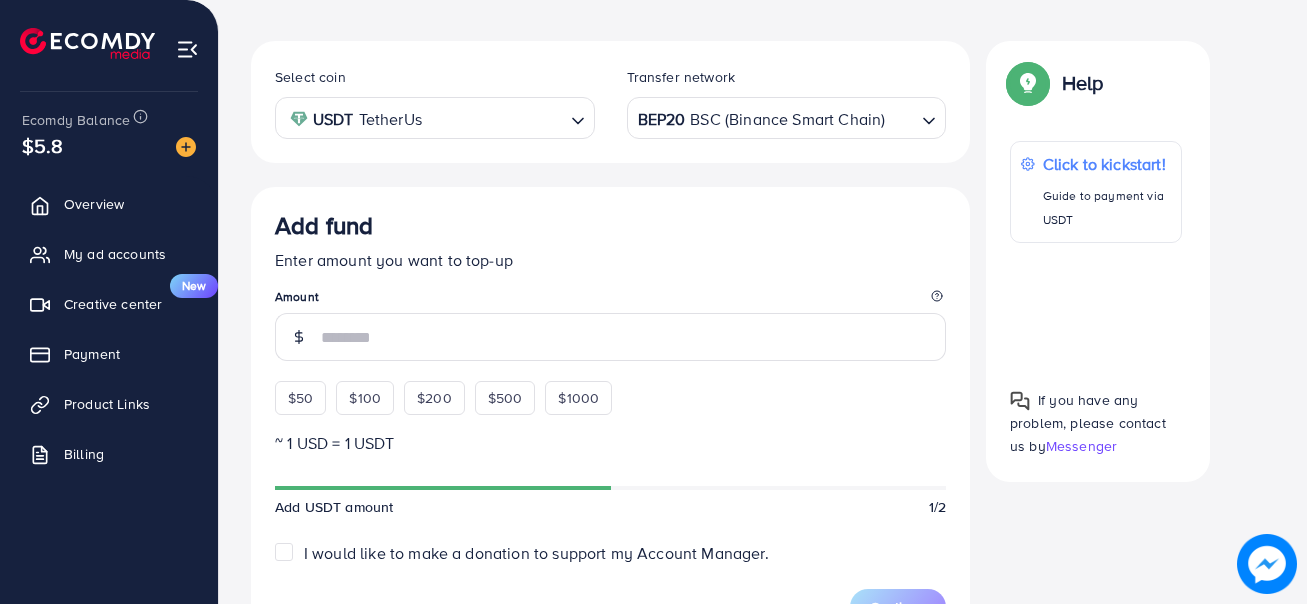 scroll, scrollTop: 374, scrollLeft: 0, axis: vertical 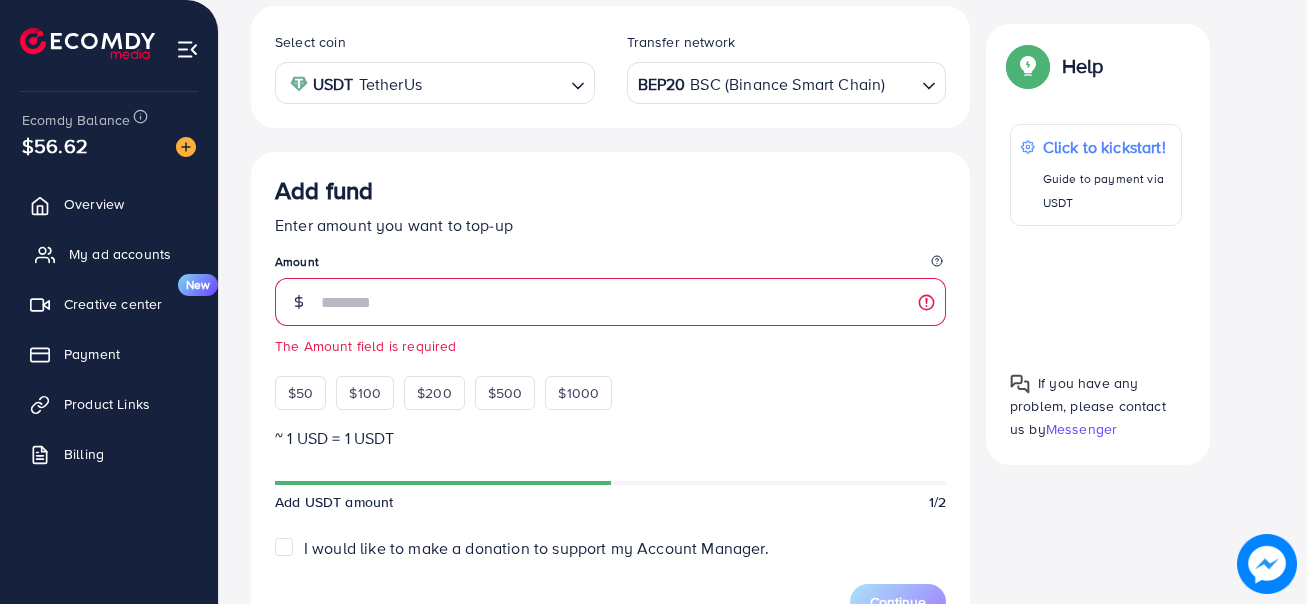 click on "My ad accounts" at bounding box center (120, 254) 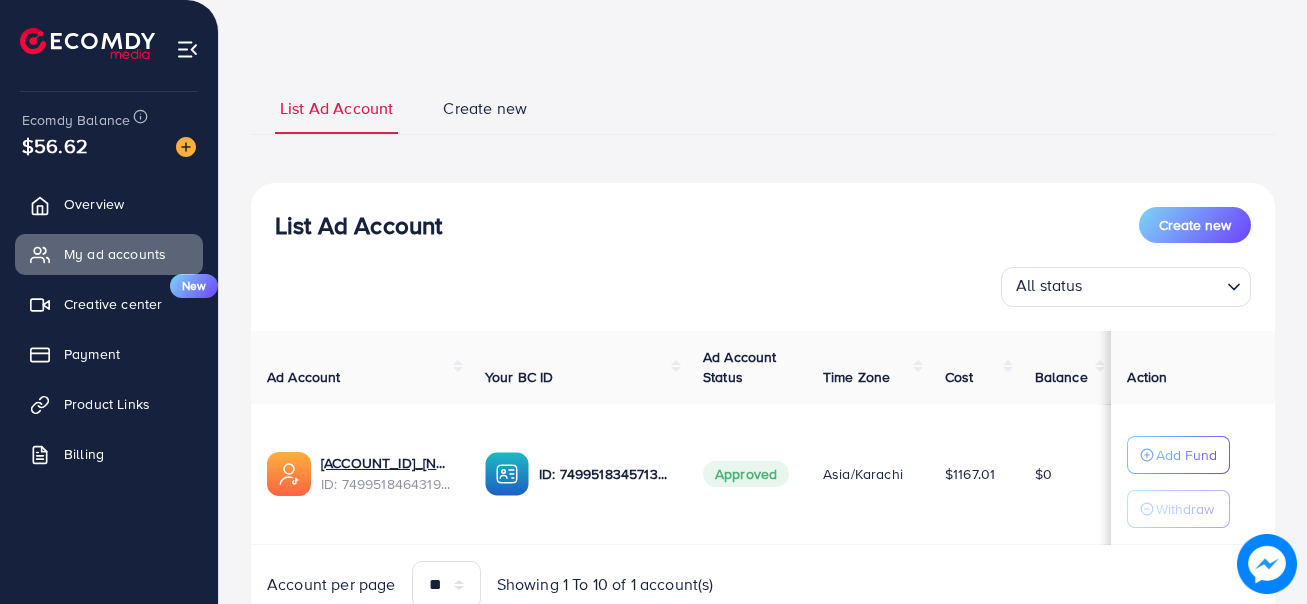 scroll, scrollTop: 100, scrollLeft: 0, axis: vertical 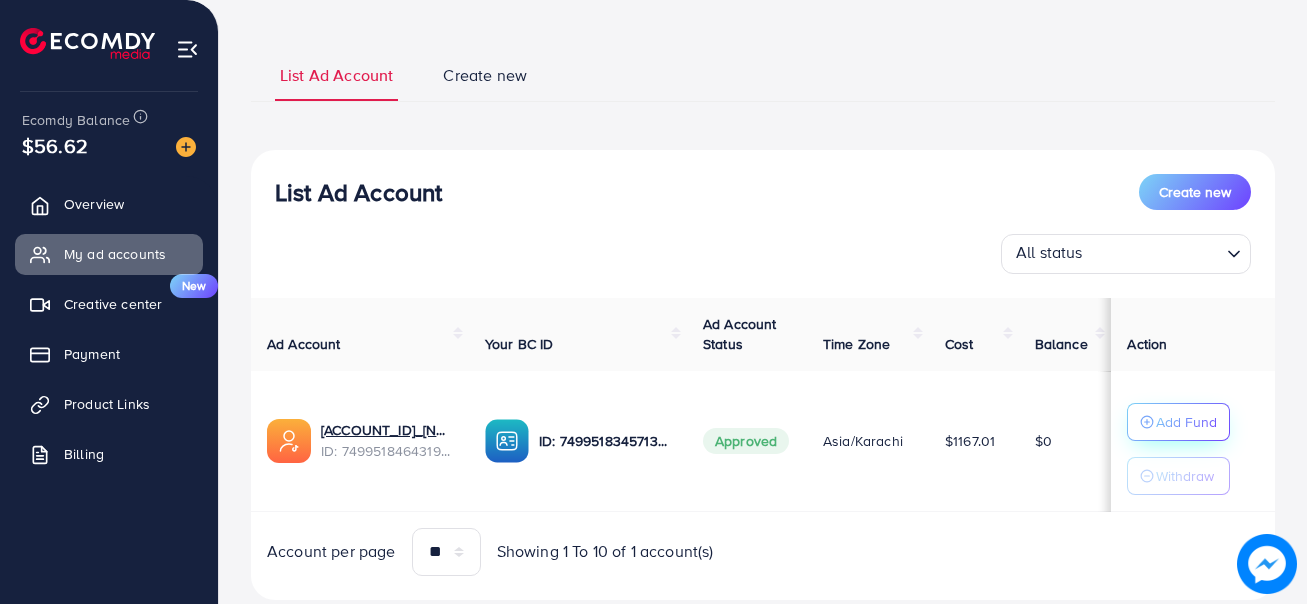 click 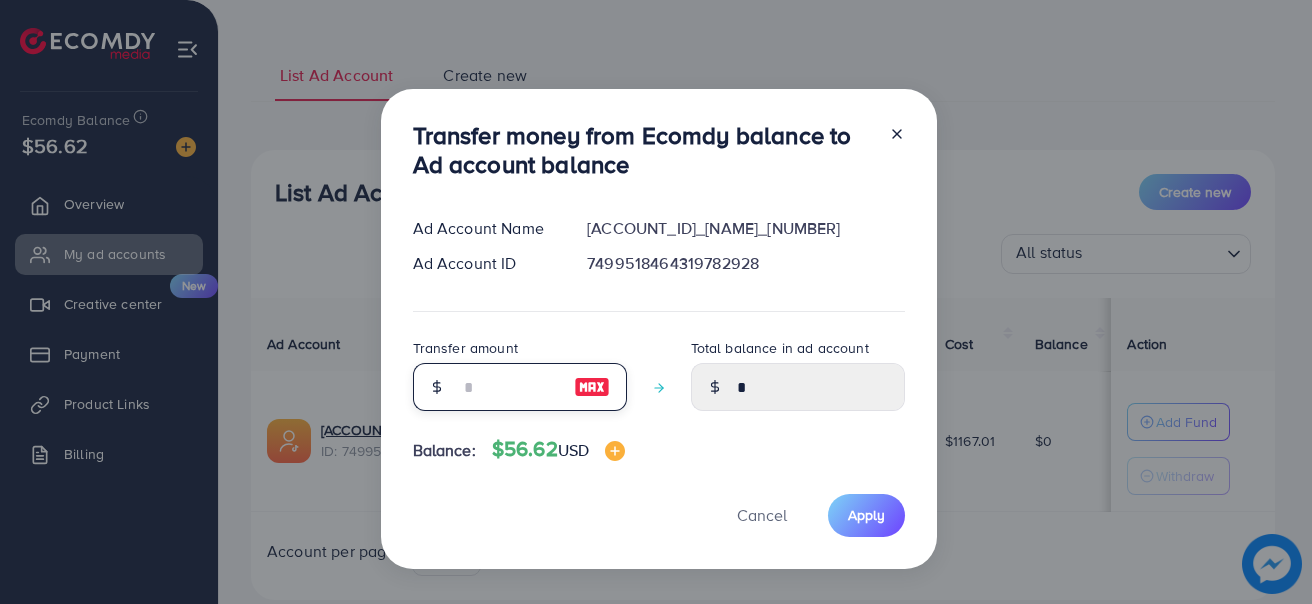 click at bounding box center [509, 387] 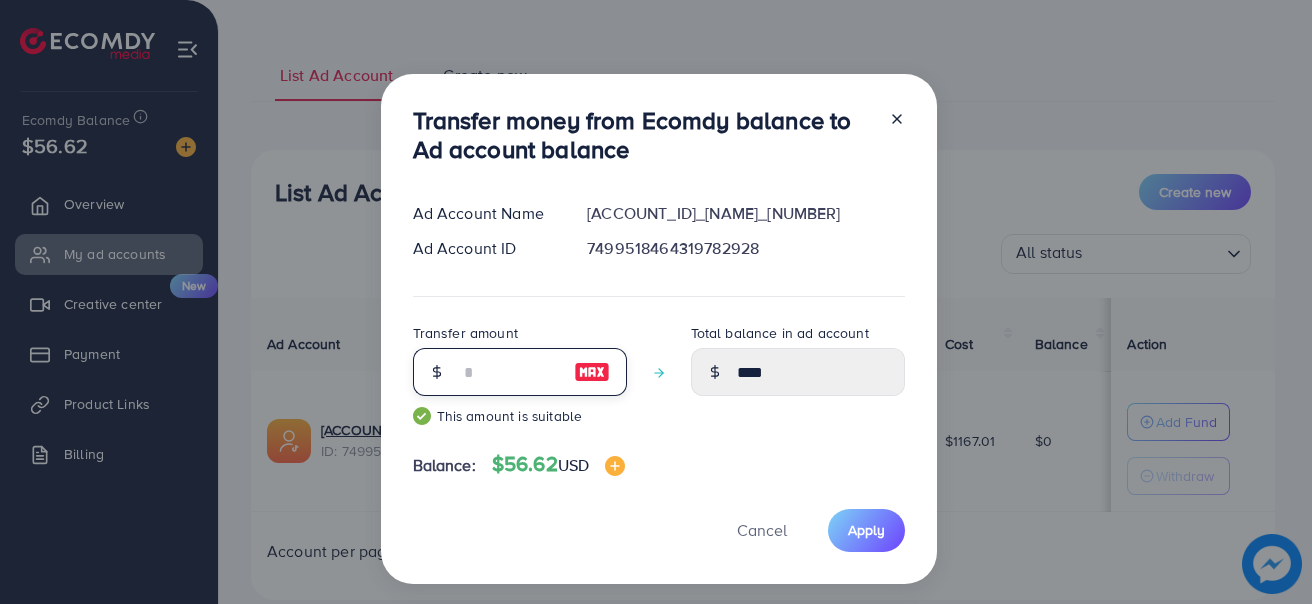 type on "*****" 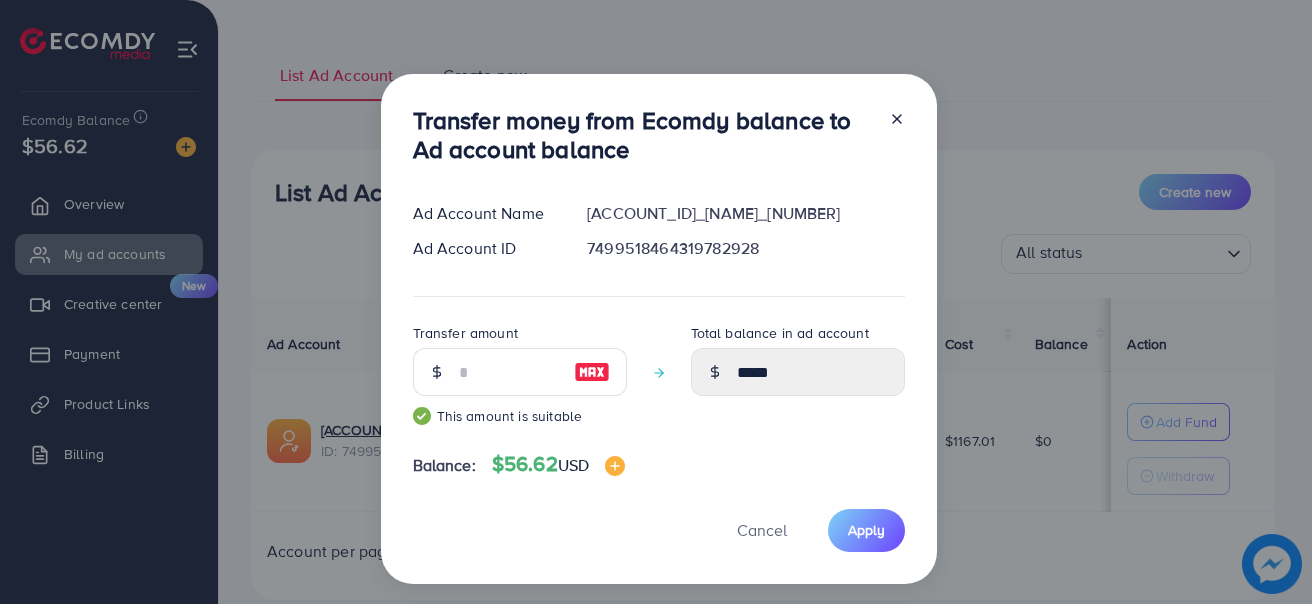 click at bounding box center (592, 372) 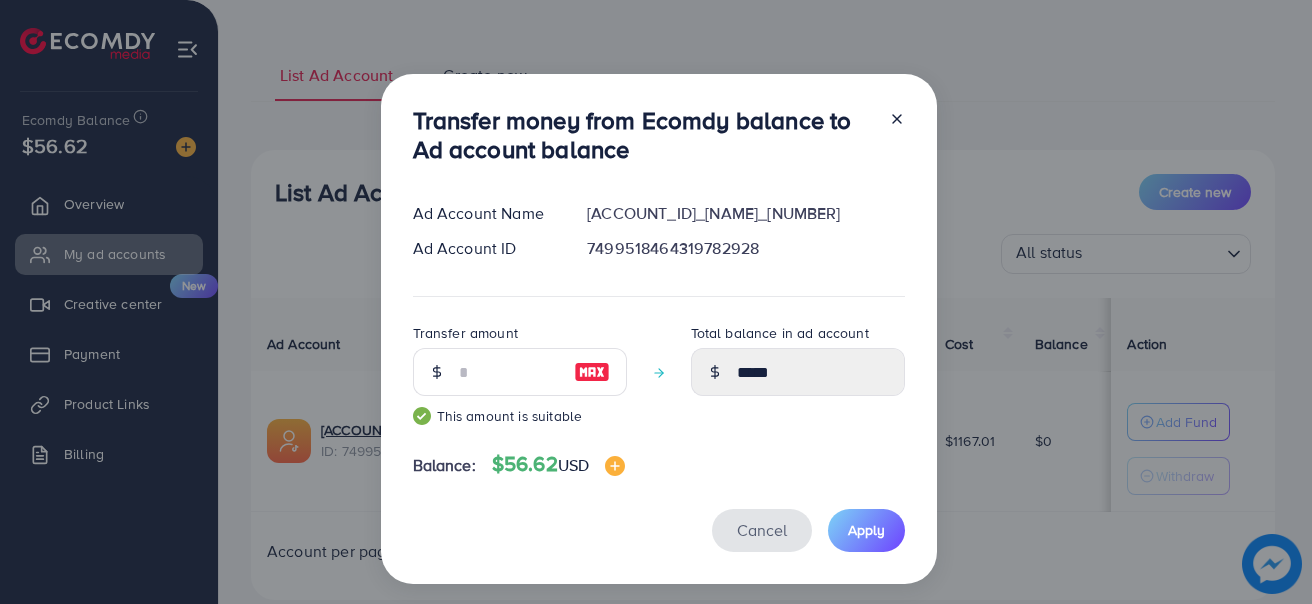 click on "Cancel" at bounding box center [762, 530] 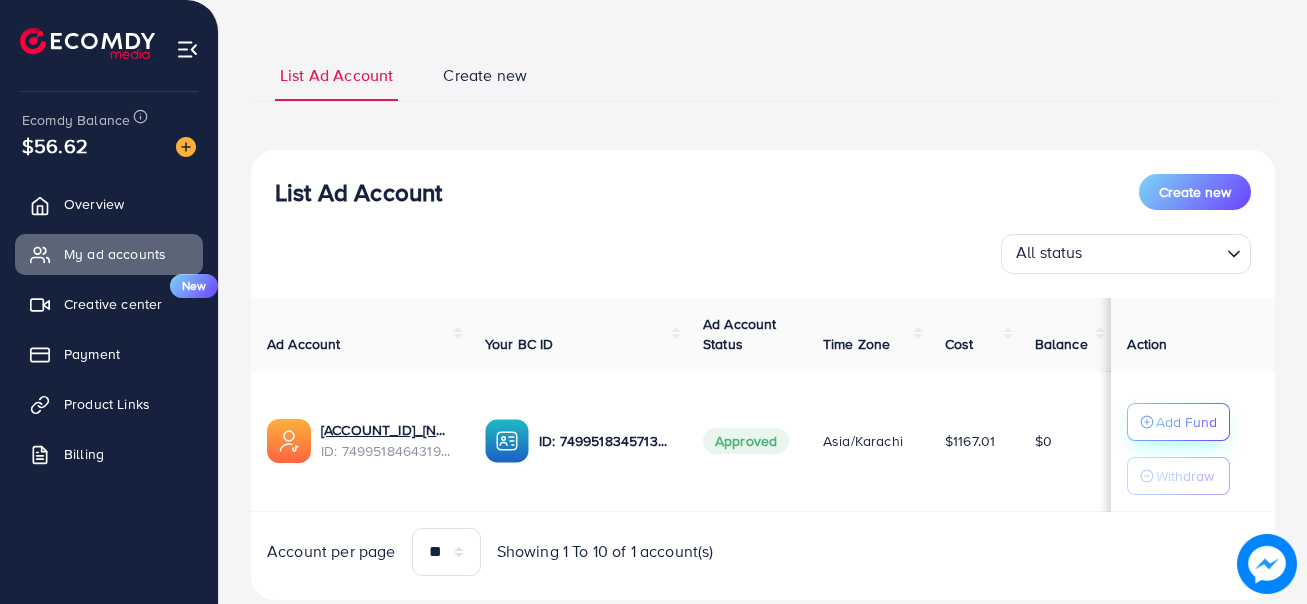 click on "Add Fund" at bounding box center (1186, 422) 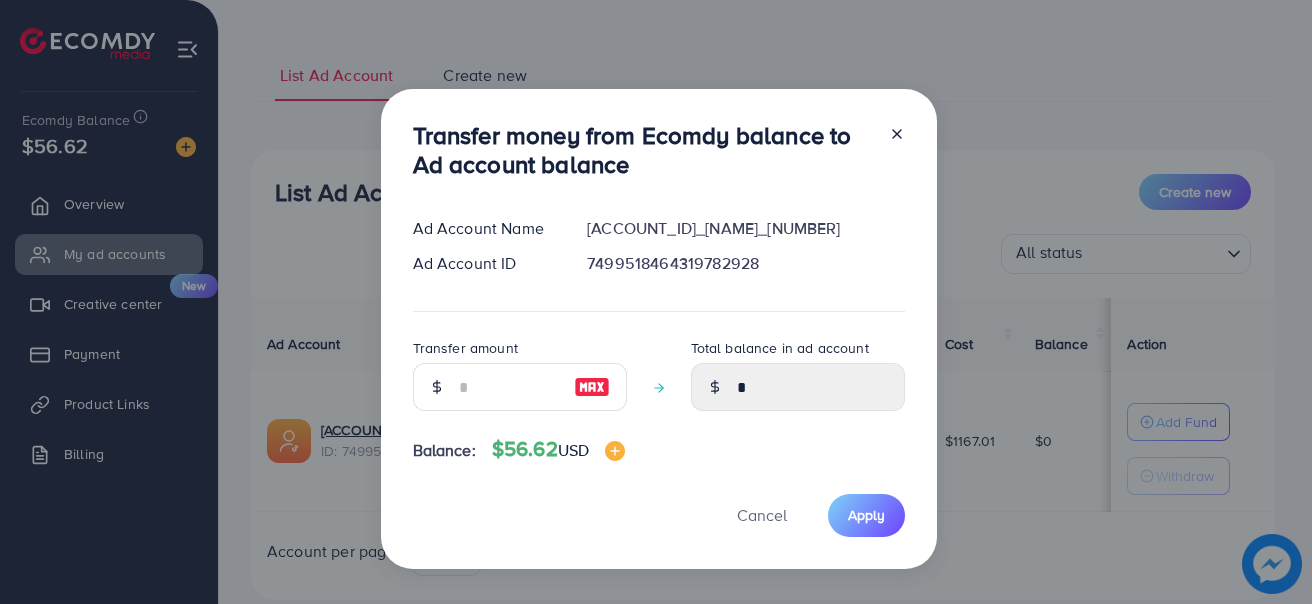 click at bounding box center [436, 387] 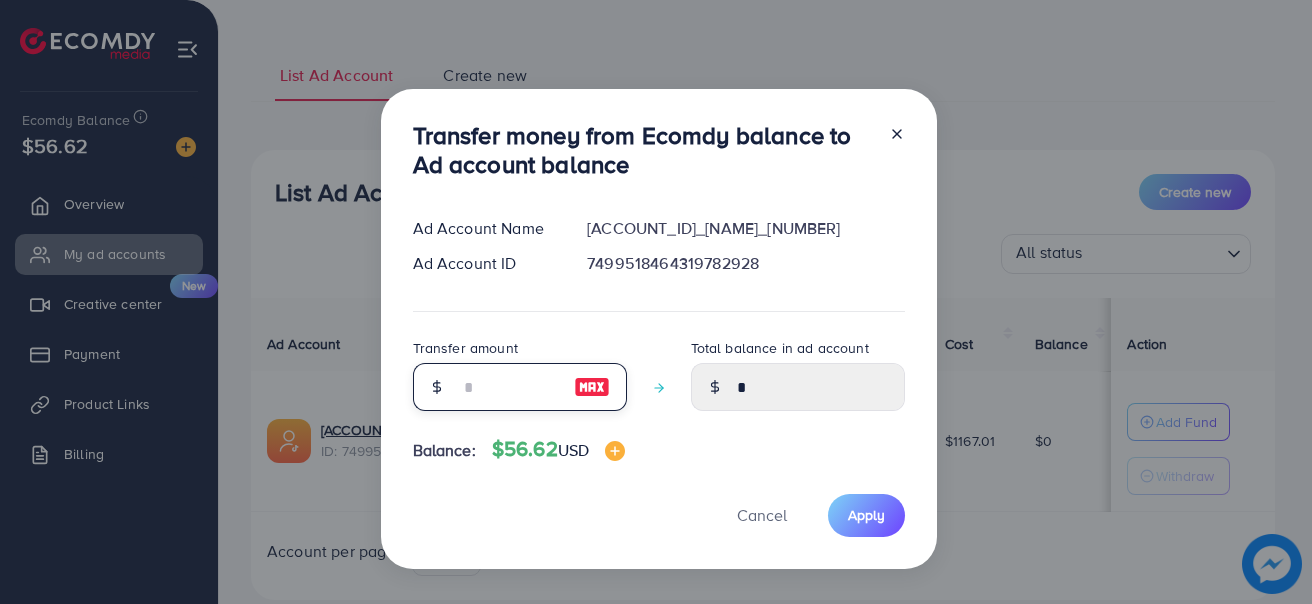 click at bounding box center (509, 387) 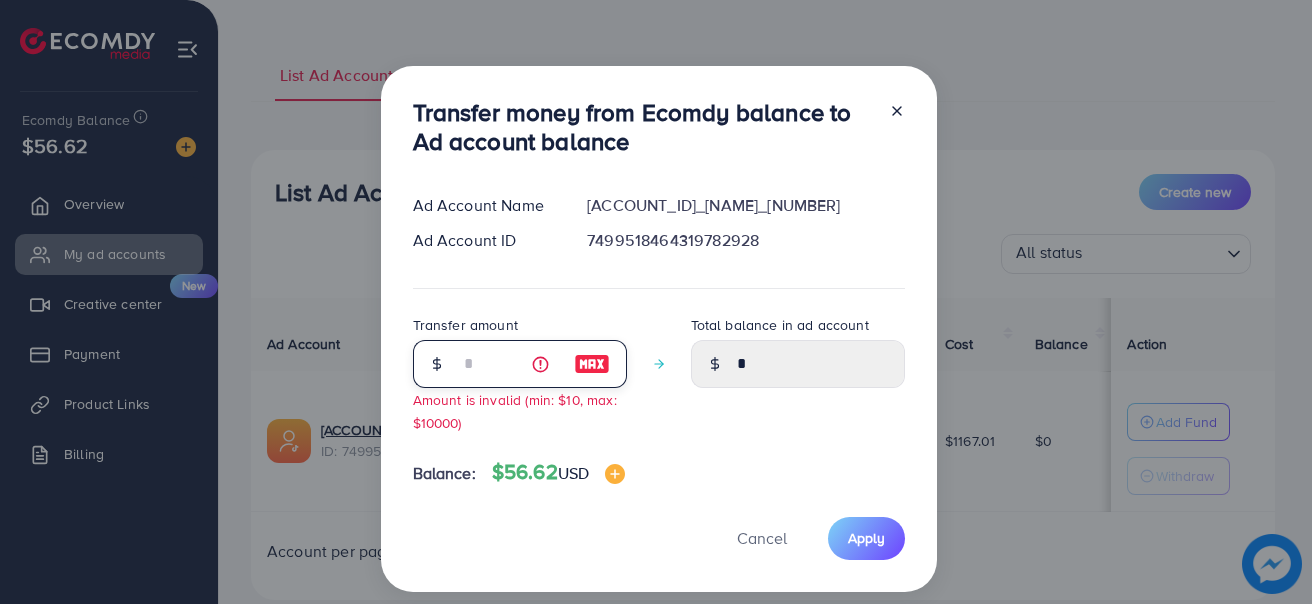 type on "**" 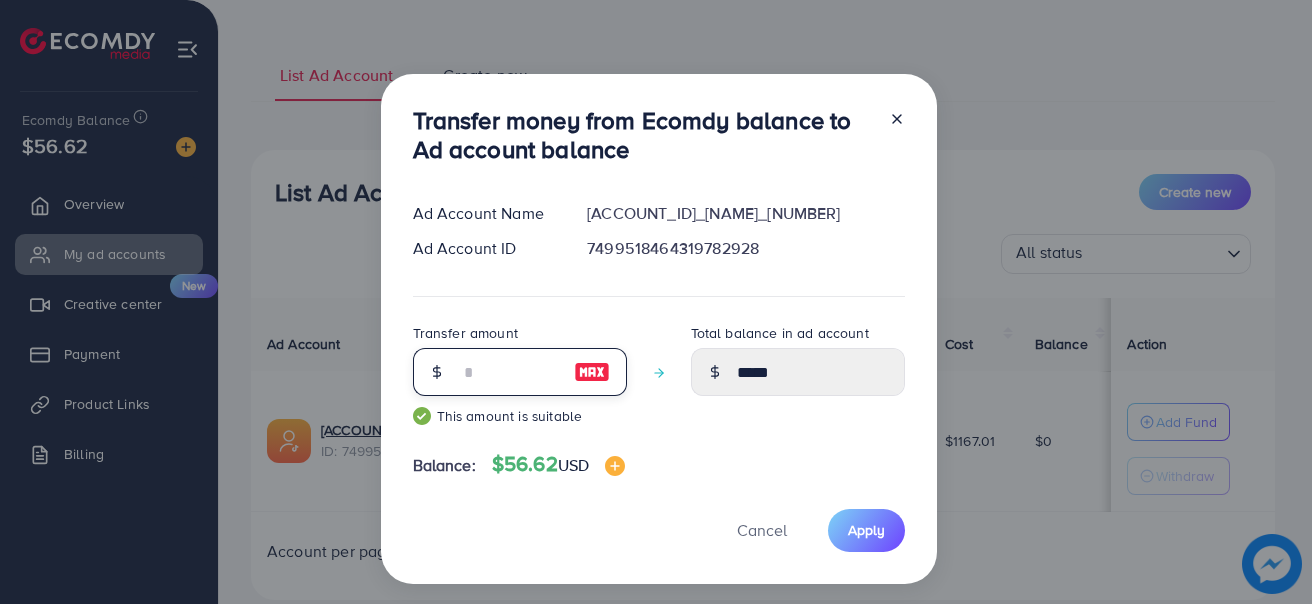 type on "**" 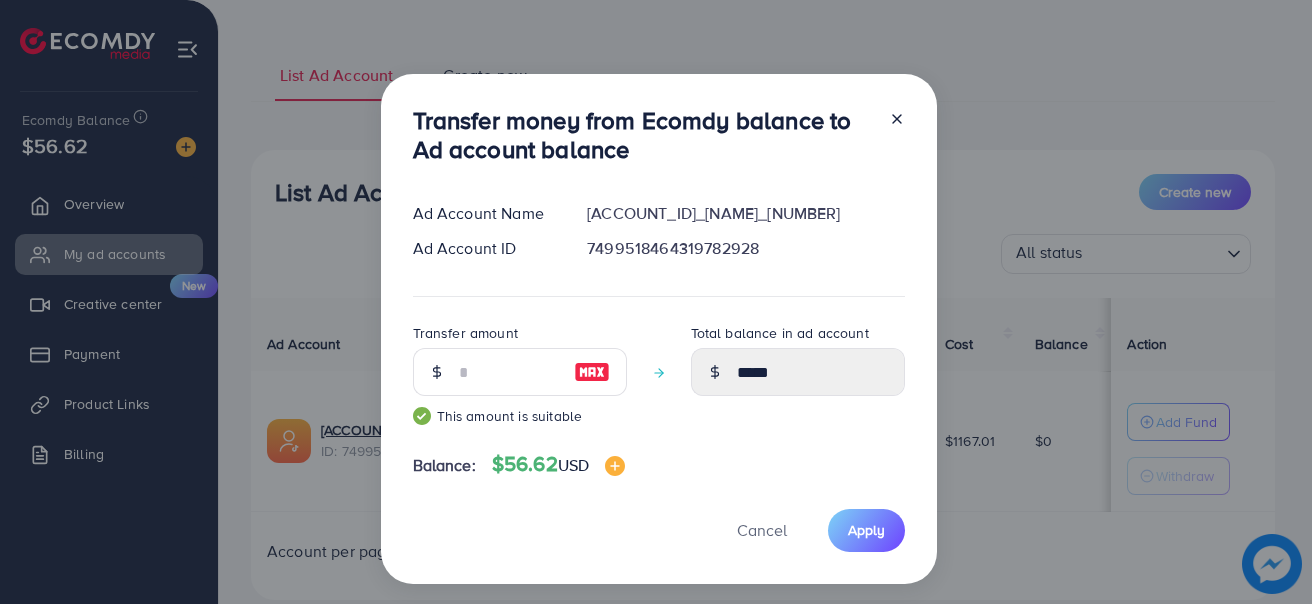drag, startPoint x: 526, startPoint y: 458, endPoint x: 610, endPoint y: 476, distance: 85.90693 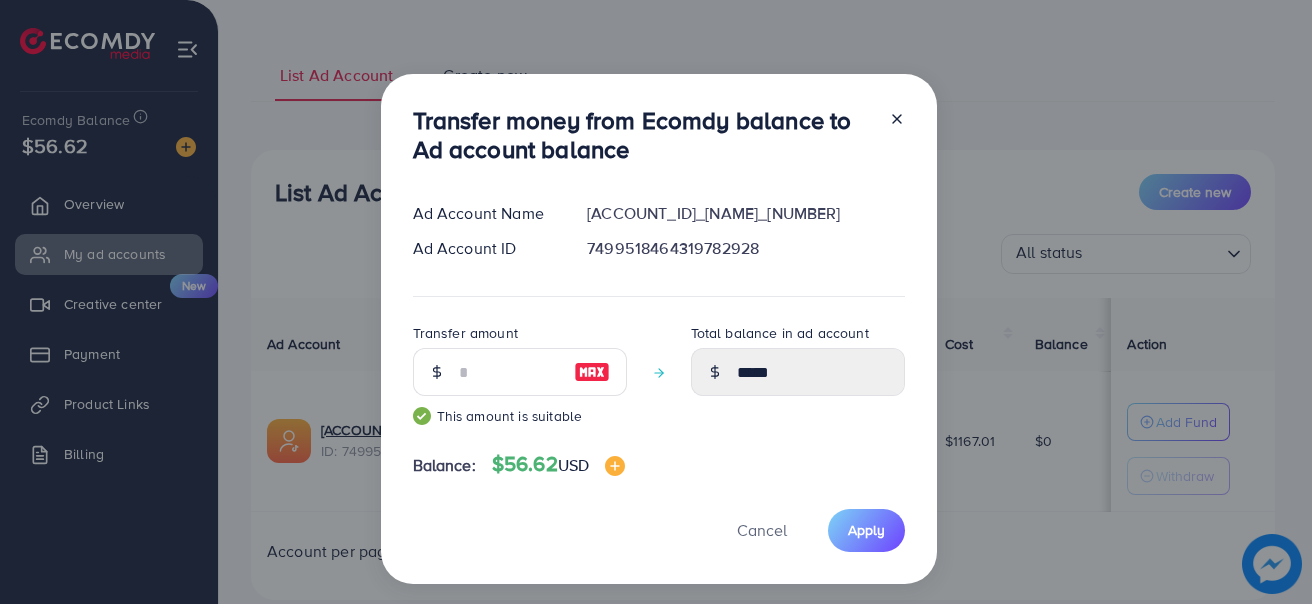 click on "Transfer money from Ecomdy balance to Ad account balance   Ad Account Name   1028110_asif afridi_1746117718273   Ad Account ID   7499518464319782928   Transfer amount  **  This amount is suitable   Total balance in ad account  ***** Balance:  $56.62  USD   Cancel   Apply" at bounding box center (659, 329) 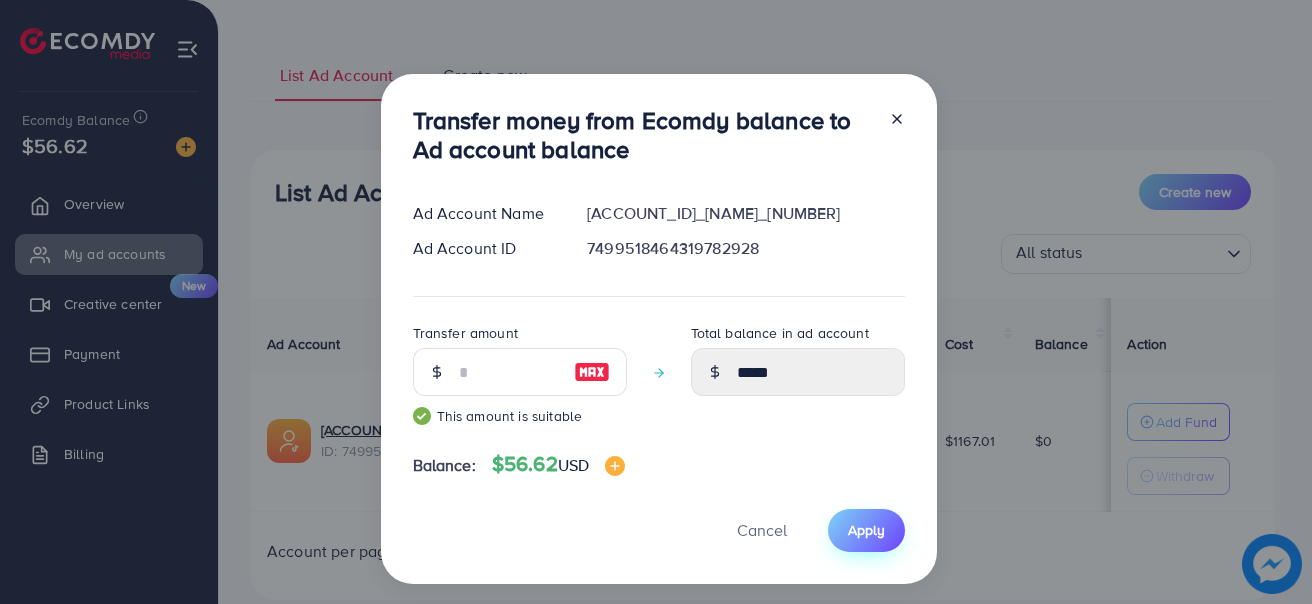 click on "Apply" at bounding box center (866, 530) 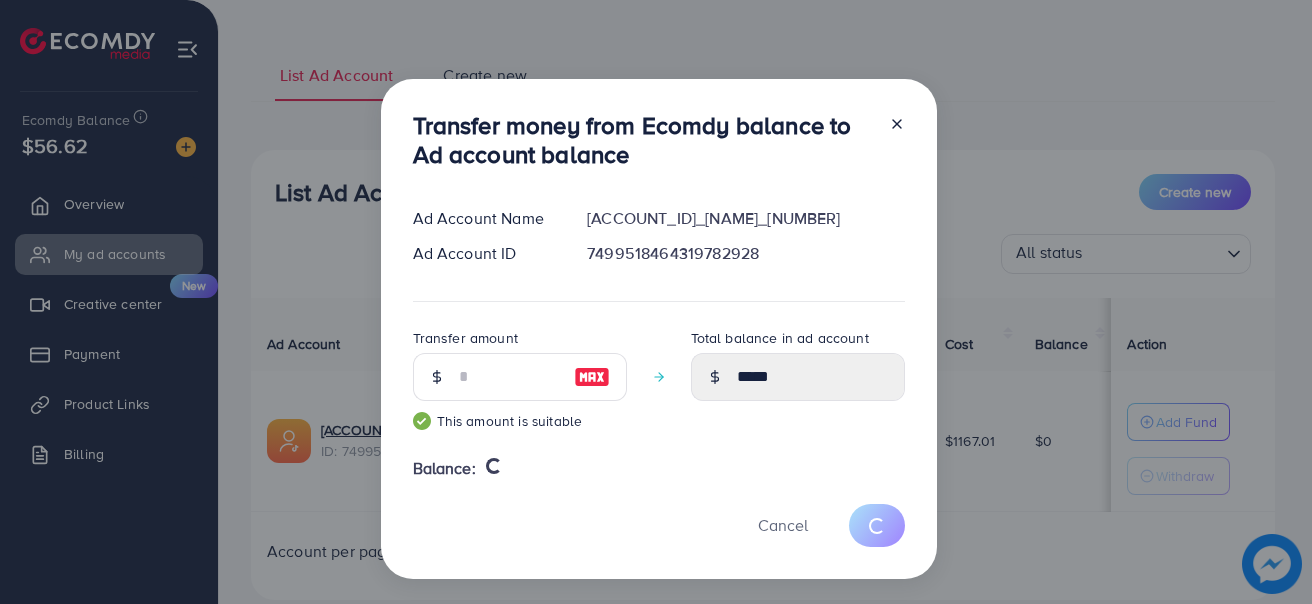 type 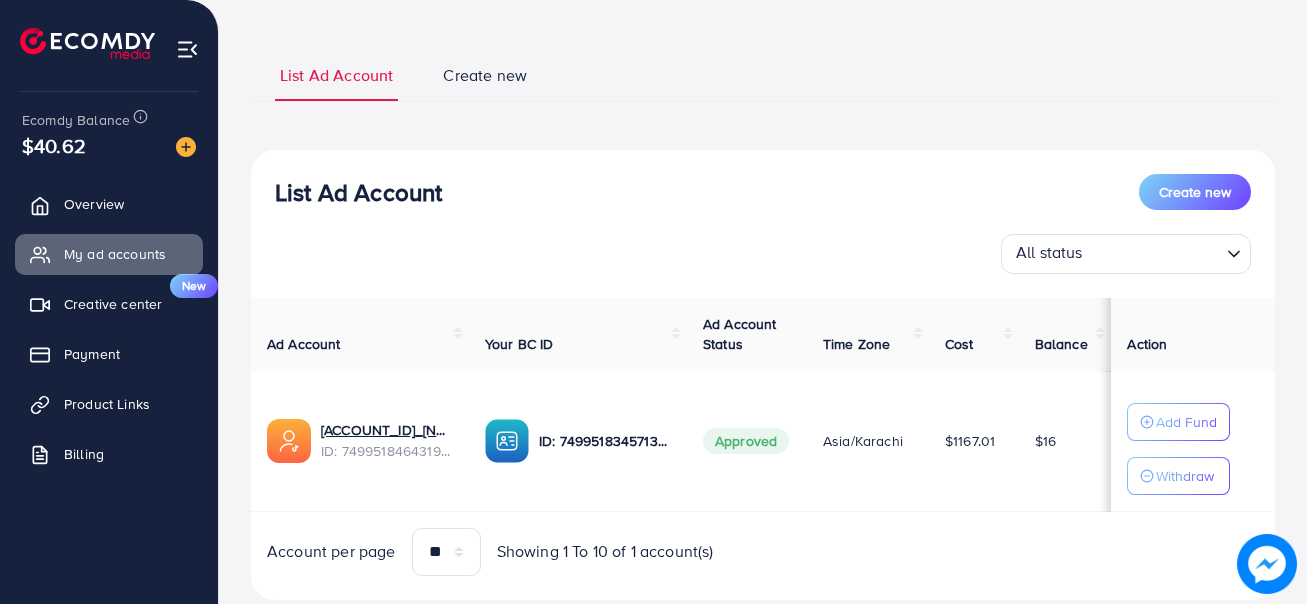 scroll, scrollTop: 152, scrollLeft: 0, axis: vertical 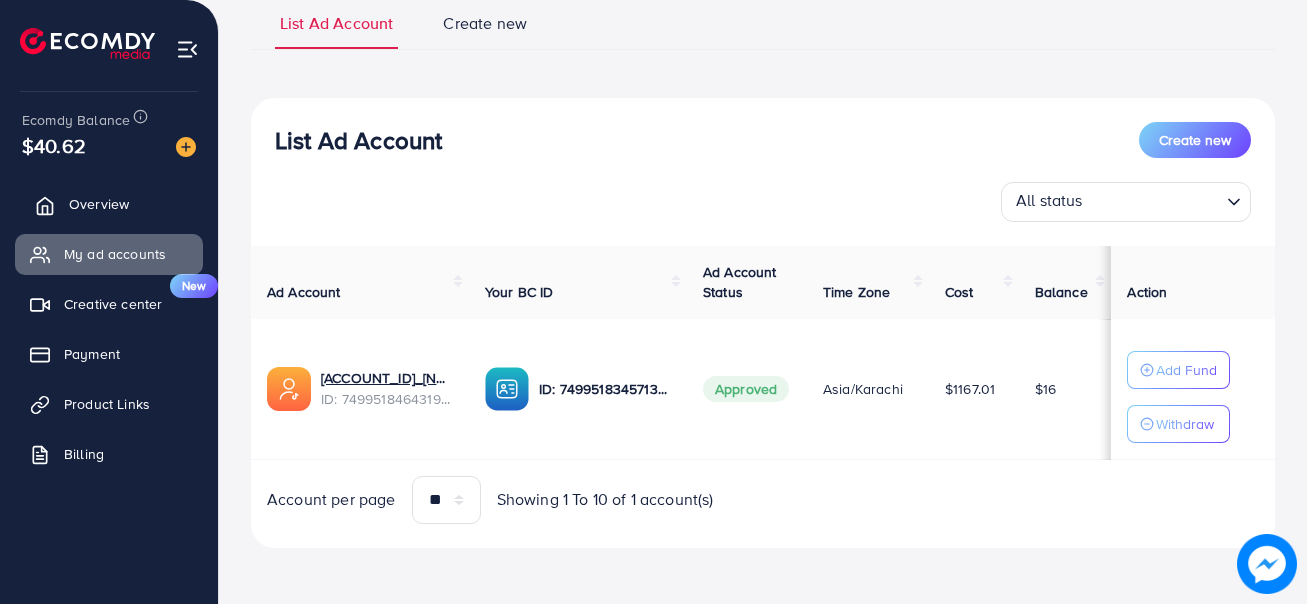 click on "Overview" at bounding box center [99, 204] 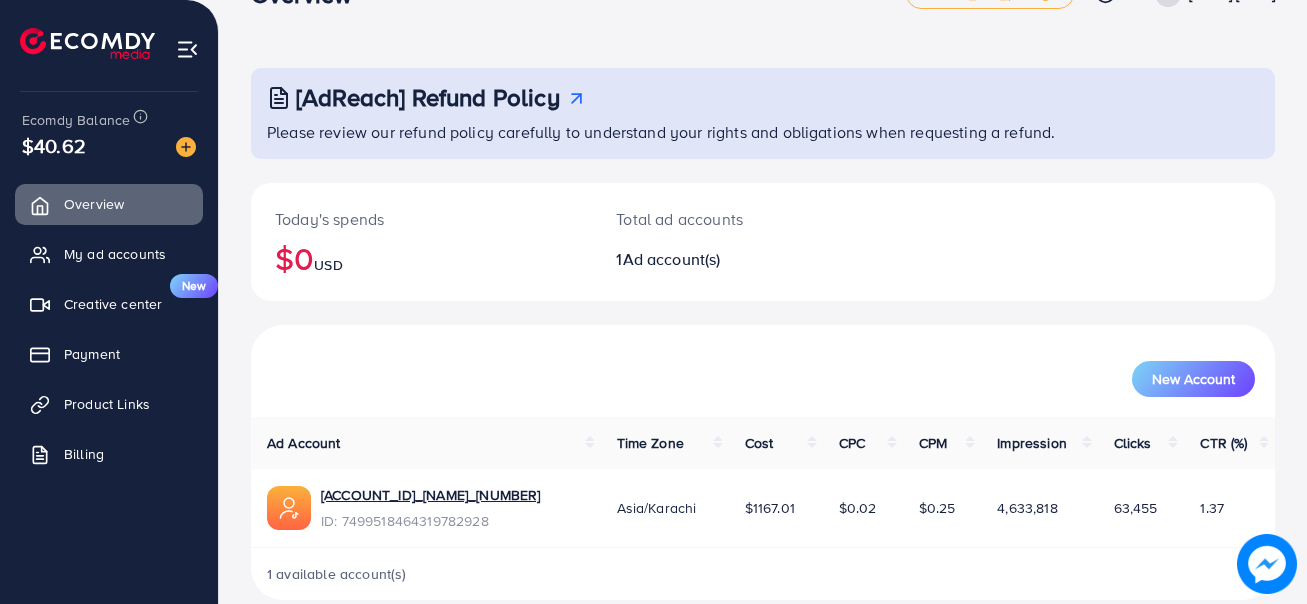 scroll, scrollTop: 84, scrollLeft: 0, axis: vertical 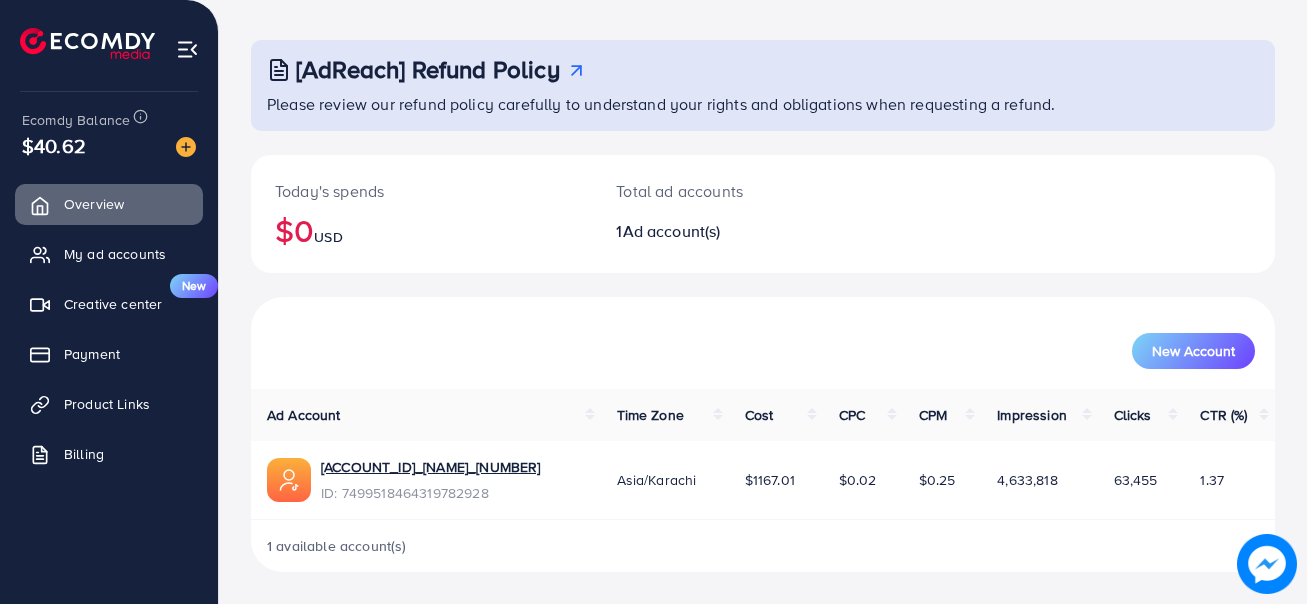 drag, startPoint x: 1224, startPoint y: 477, endPoint x: 1259, endPoint y: 477, distance: 35 